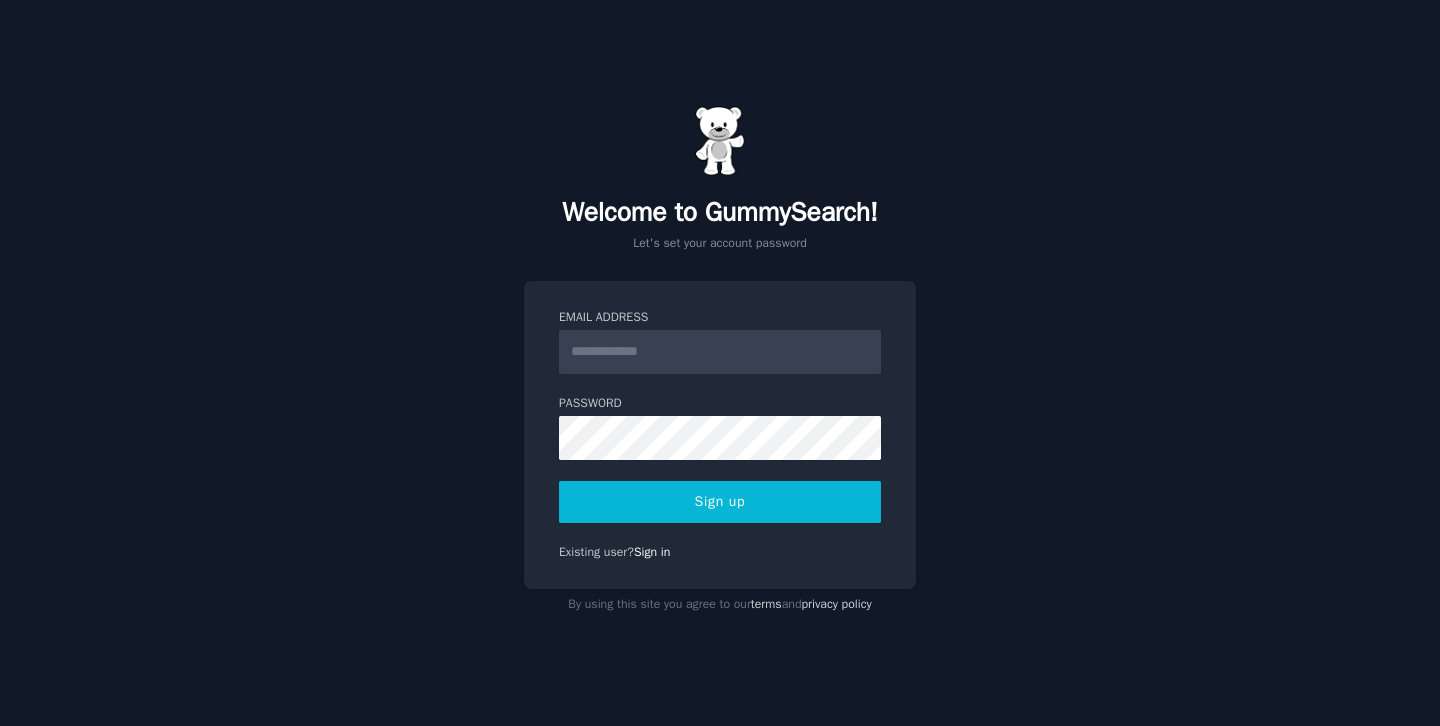 scroll, scrollTop: 0, scrollLeft: 0, axis: both 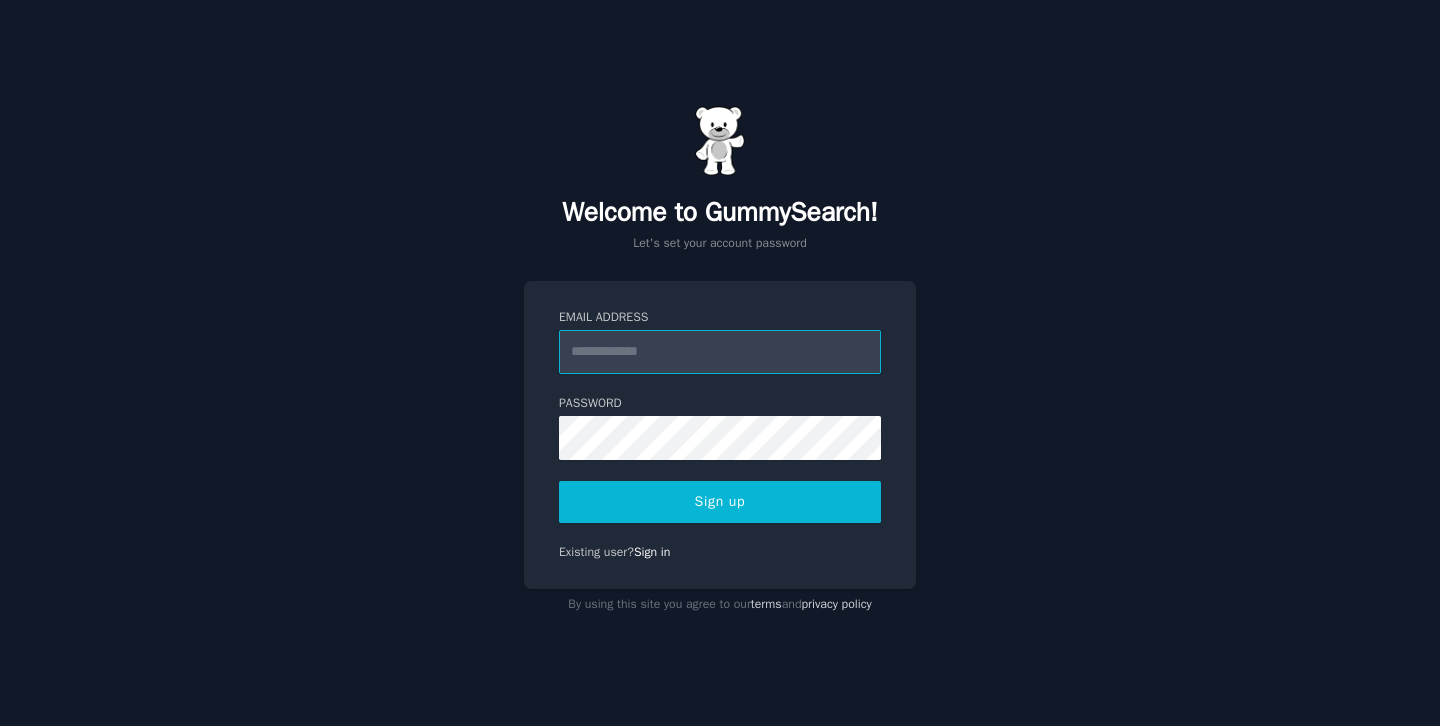 click on "Email Address" at bounding box center (720, 352) 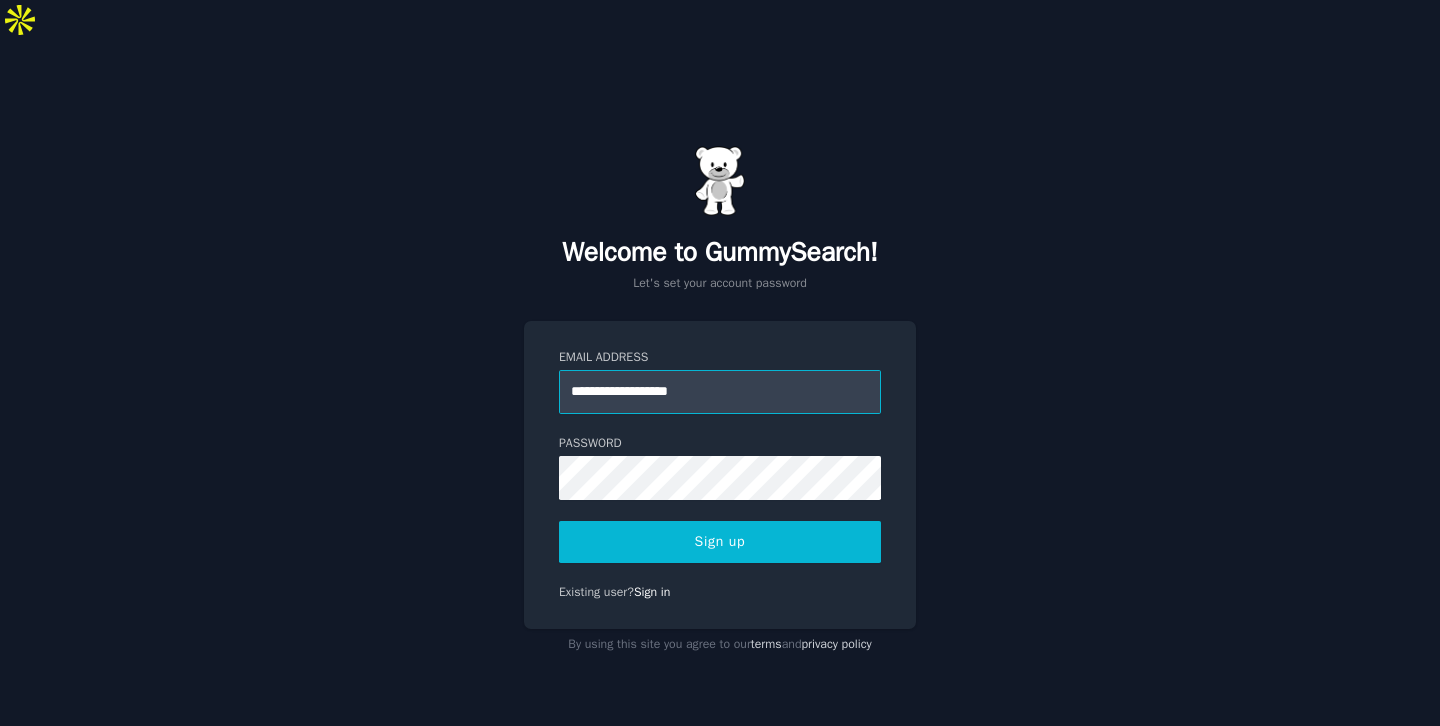 type on "**********" 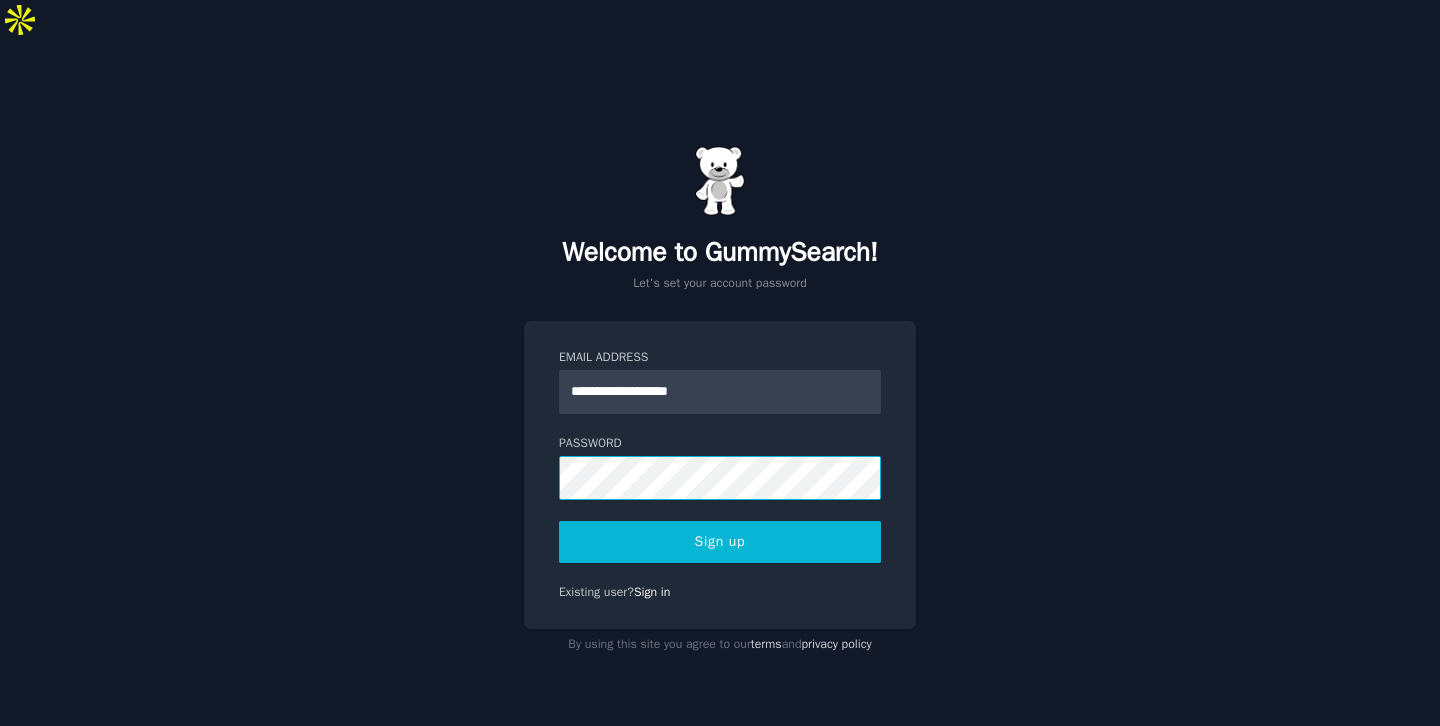 click on "Sign up" at bounding box center (720, 542) 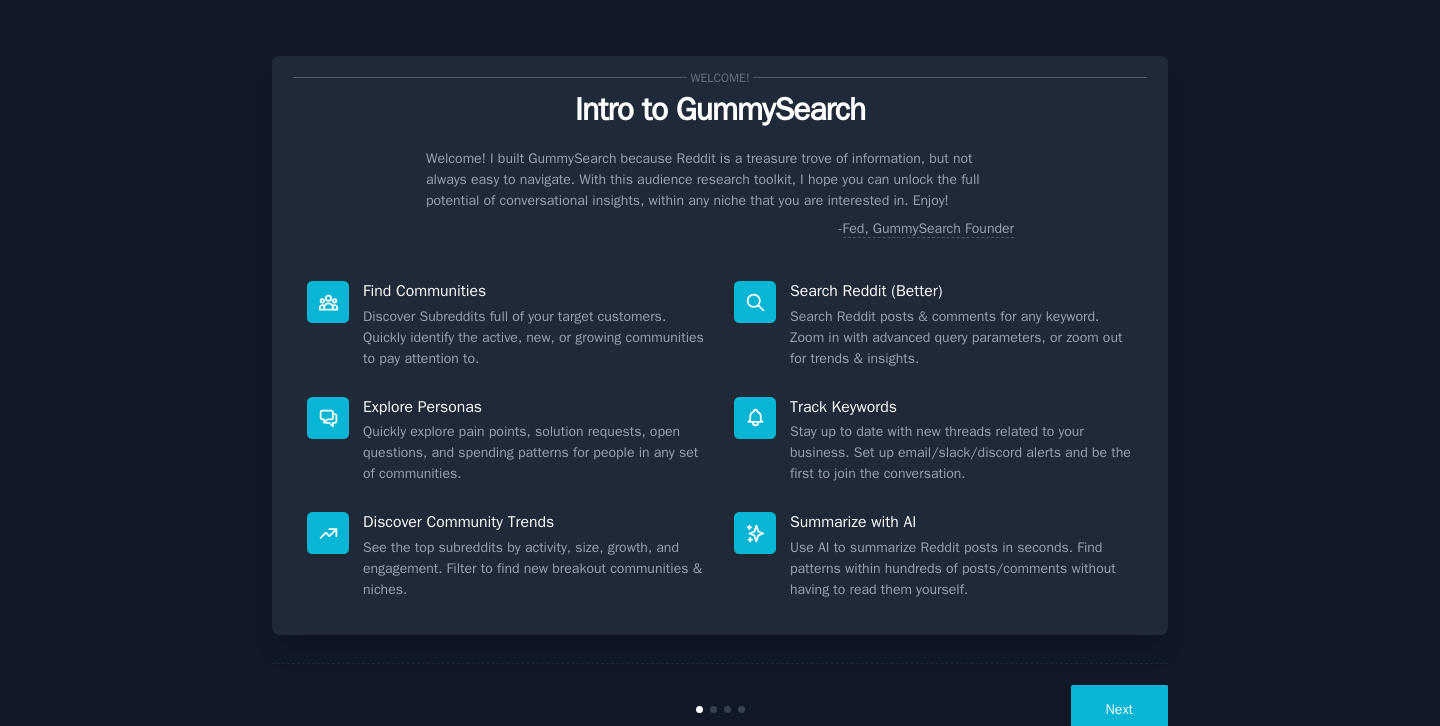 scroll, scrollTop: 0, scrollLeft: 0, axis: both 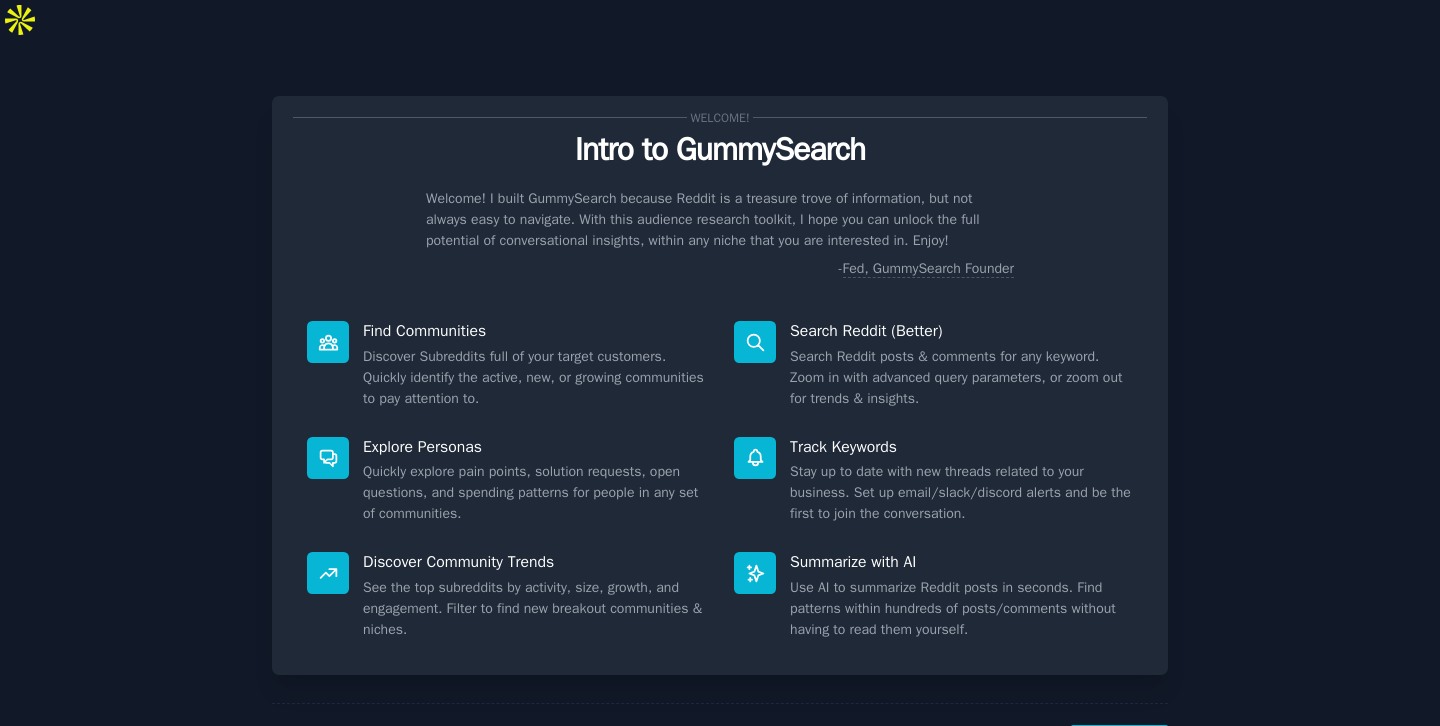 click on "Next" at bounding box center [1119, 749] 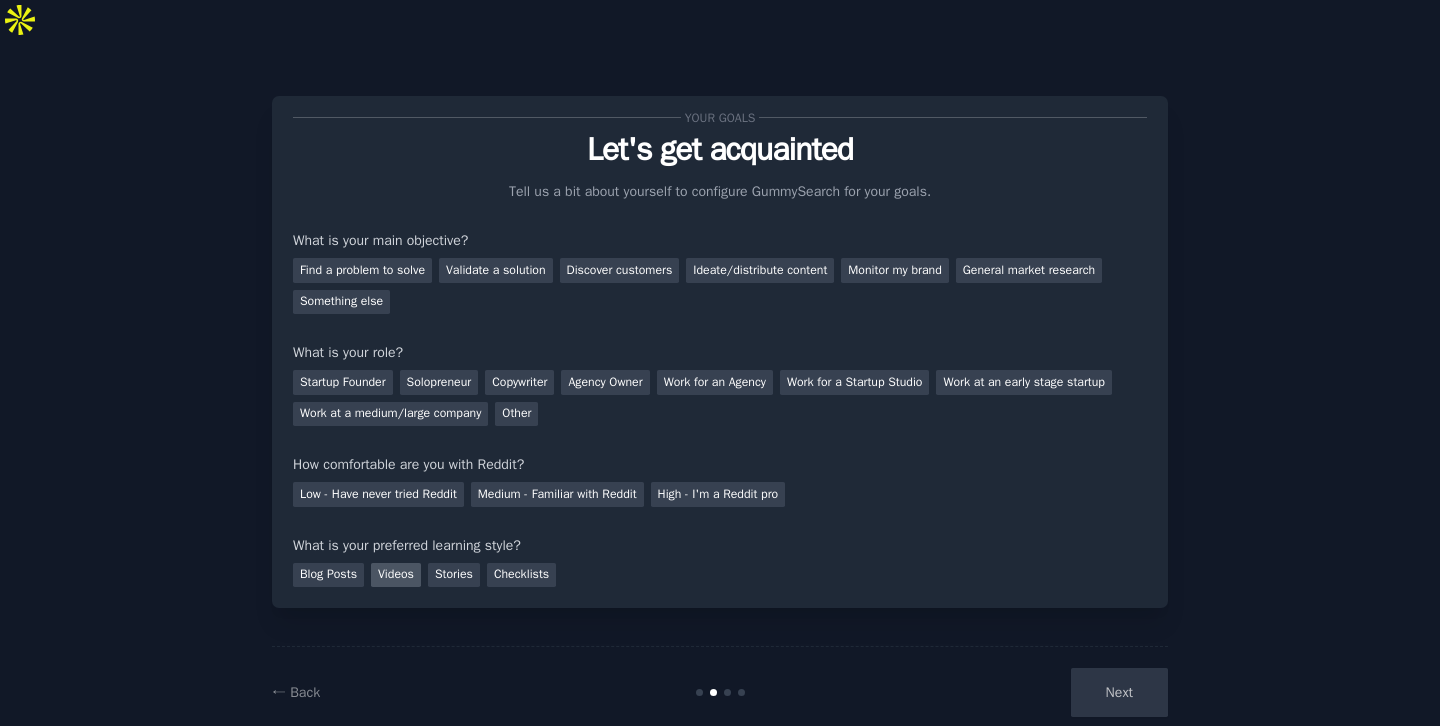 click on "Videos" at bounding box center [396, 575] 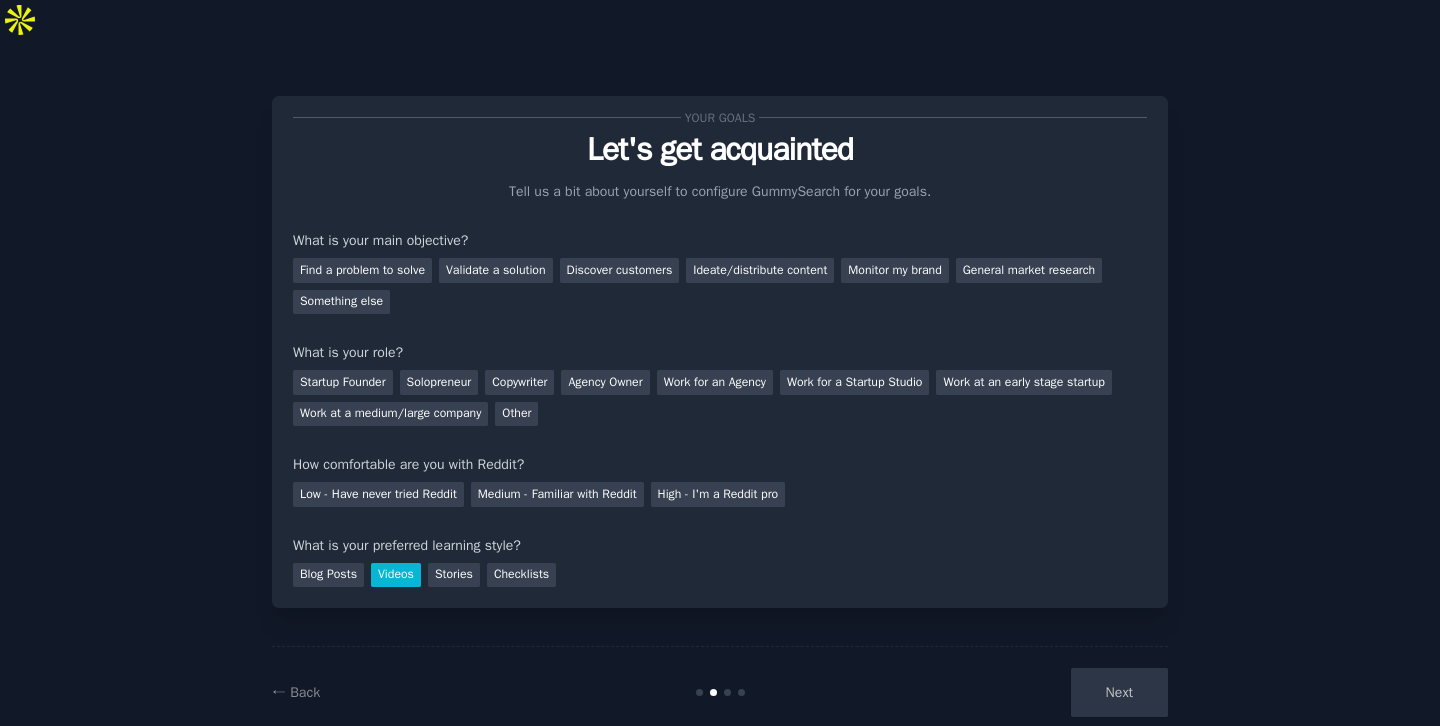 click on "How comfortable are you with Reddit?" at bounding box center (720, 464) 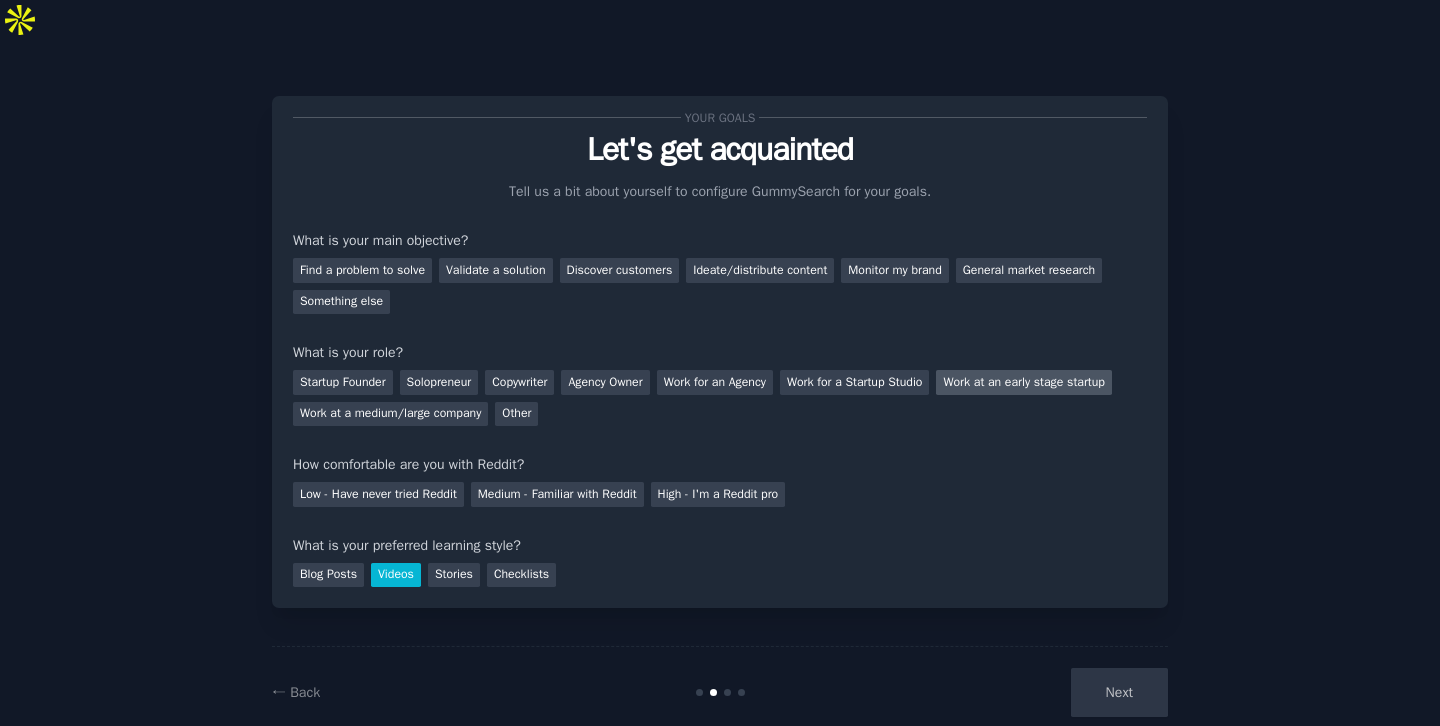click on "Work at an early stage startup" at bounding box center (1023, 382) 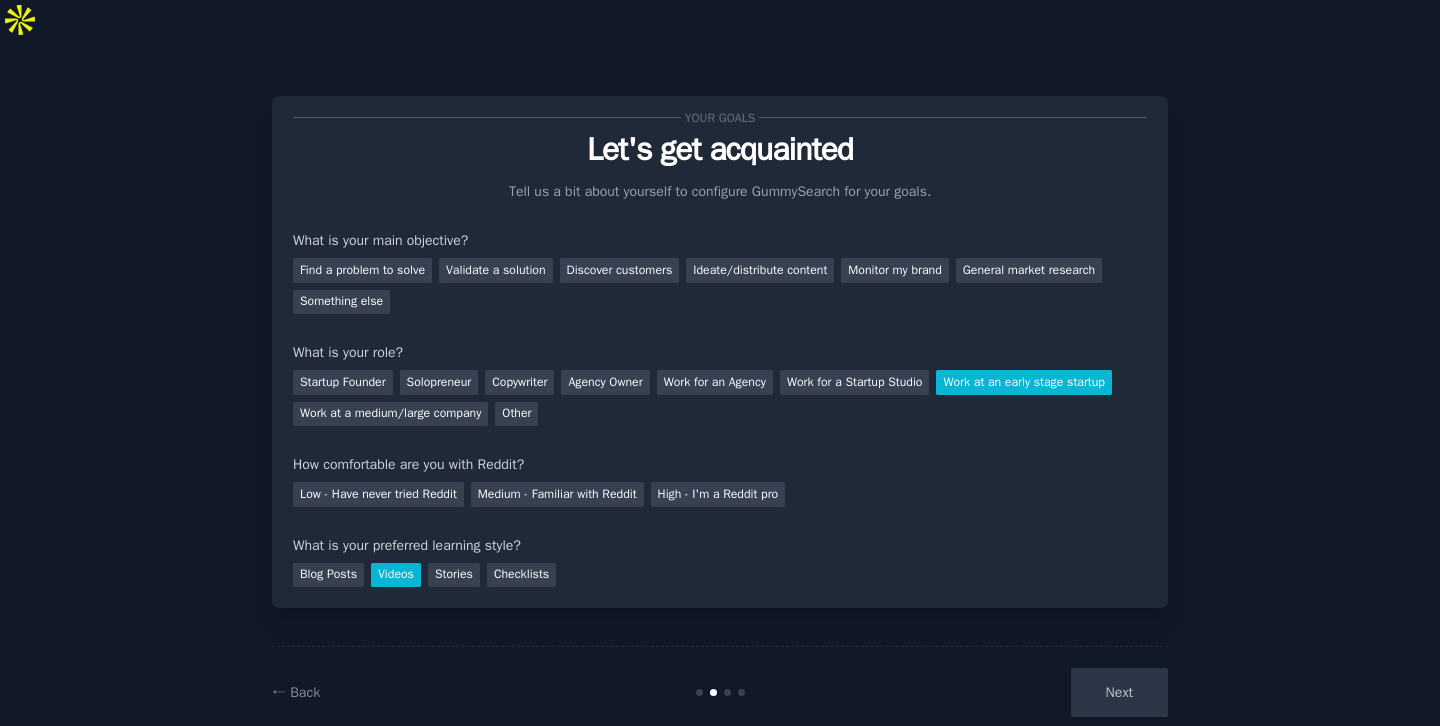 click on "Your goals Let's get acquainted Tell us a bit about yourself to configure GummySearch for your goals. What is your main objective? Find a problem to solve Validate a solution Discover customers Ideate/distribute content Monitor my brand General market research Something else What is your role? Startup Founder Solopreneur Copywriter Agency Owner Work for an Agency Work for a Startup Studio Work at an early stage startup Work at a medium/large company Other How comfortable are you with Reddit? Low - Have never tried Reddit Medium - Familiar with Reddit High - I'm a Reddit pro What is your preferred learning style? Blog Posts Videos Stories Checklists" at bounding box center [720, 352] 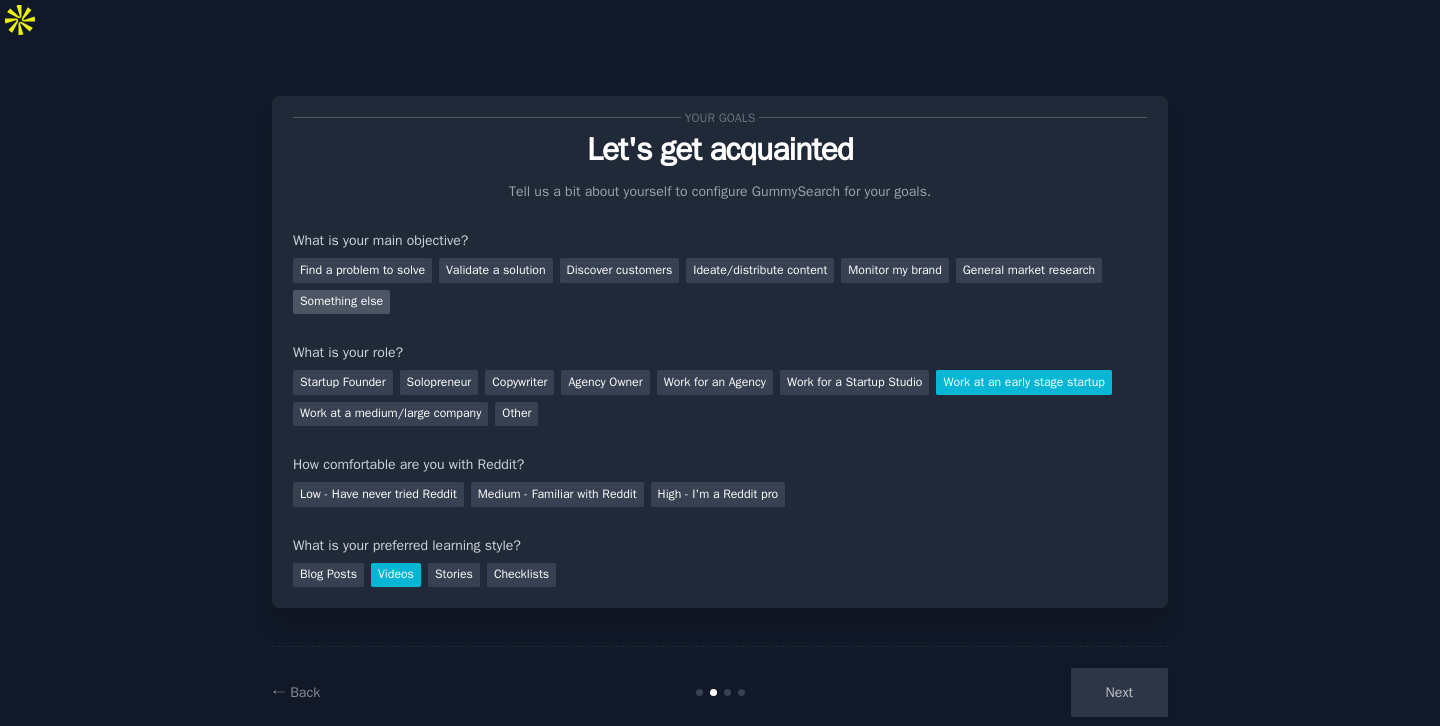 click on "Something else" at bounding box center [341, 302] 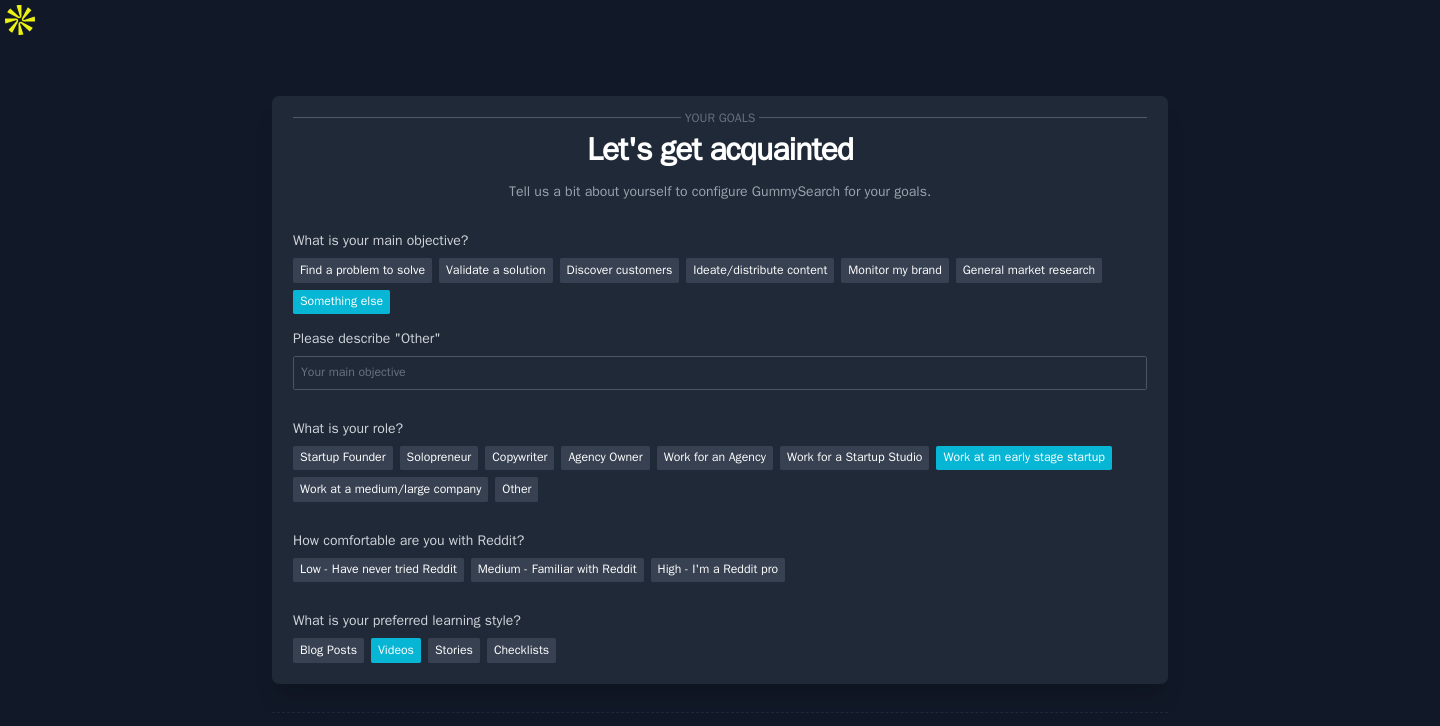 click at bounding box center (720, 373) 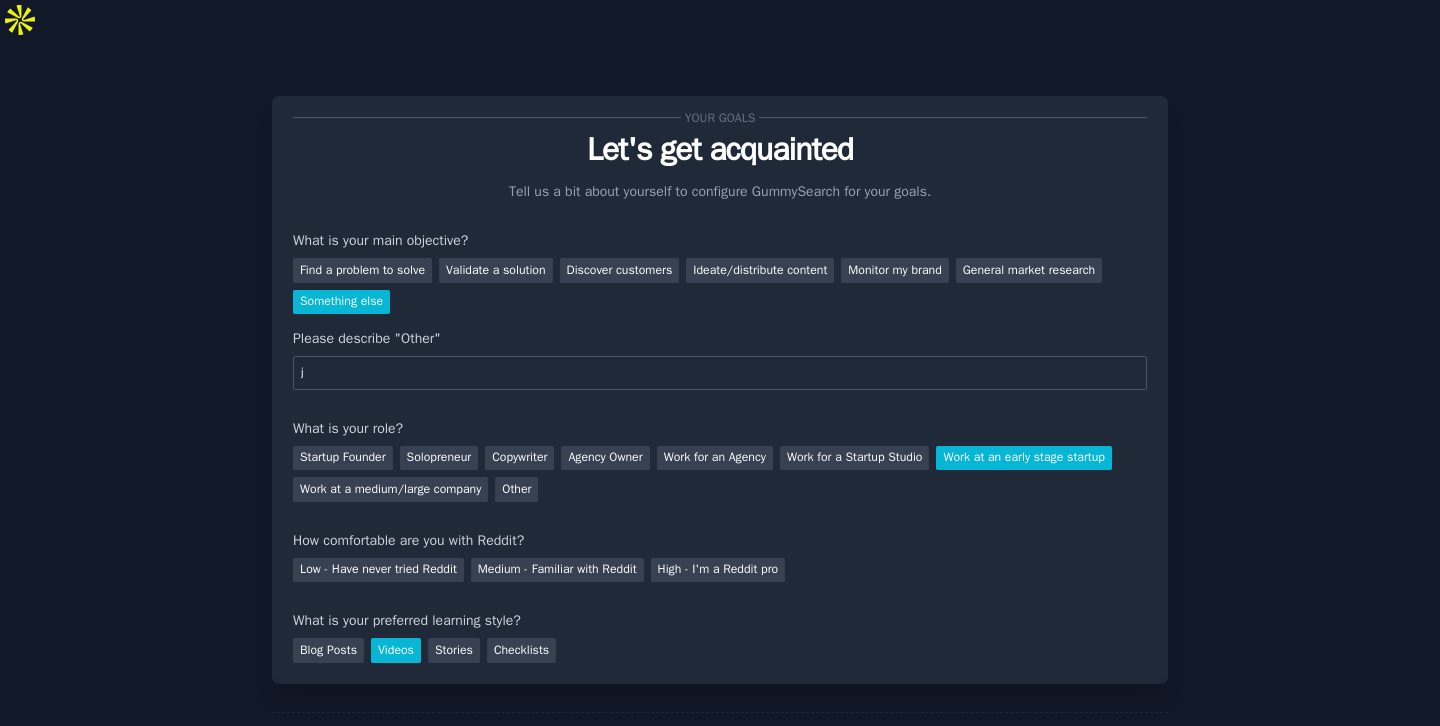 type on "j" 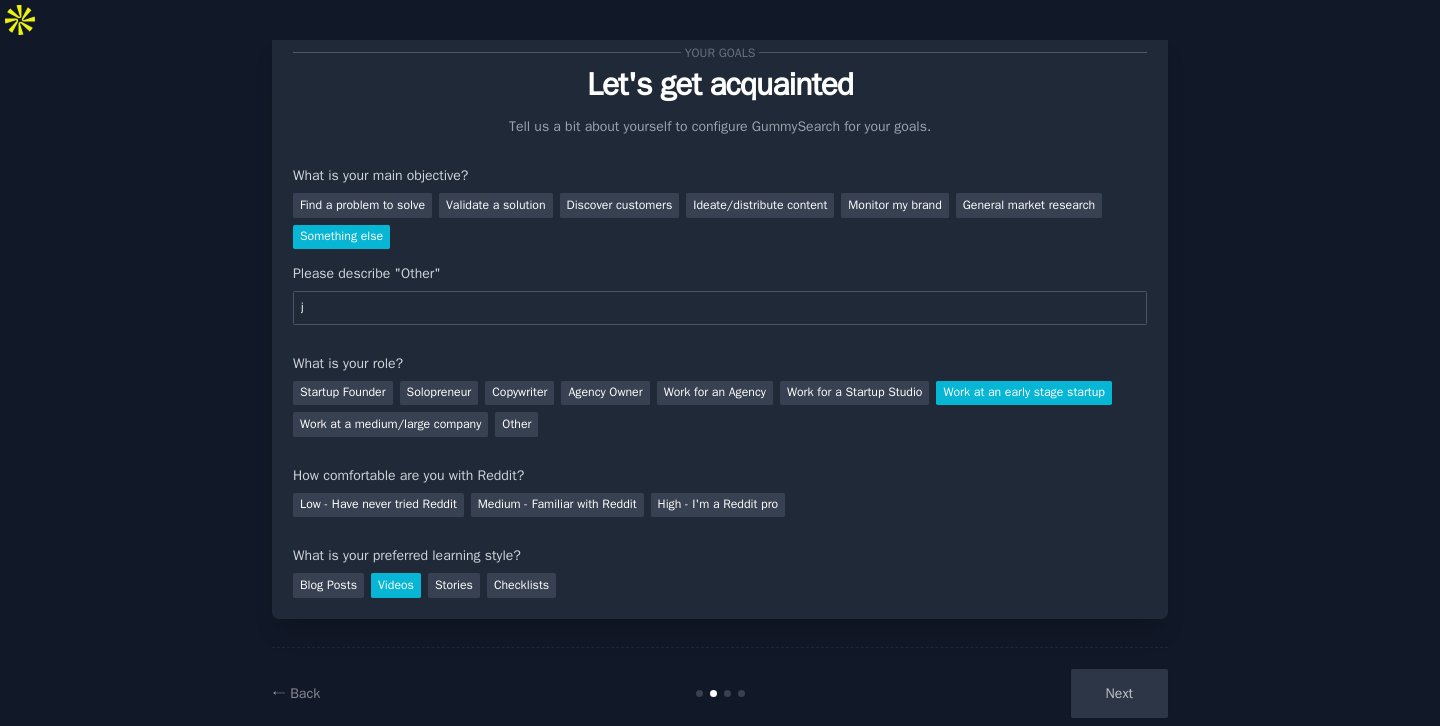 click on "Next" at bounding box center (1018, 693) 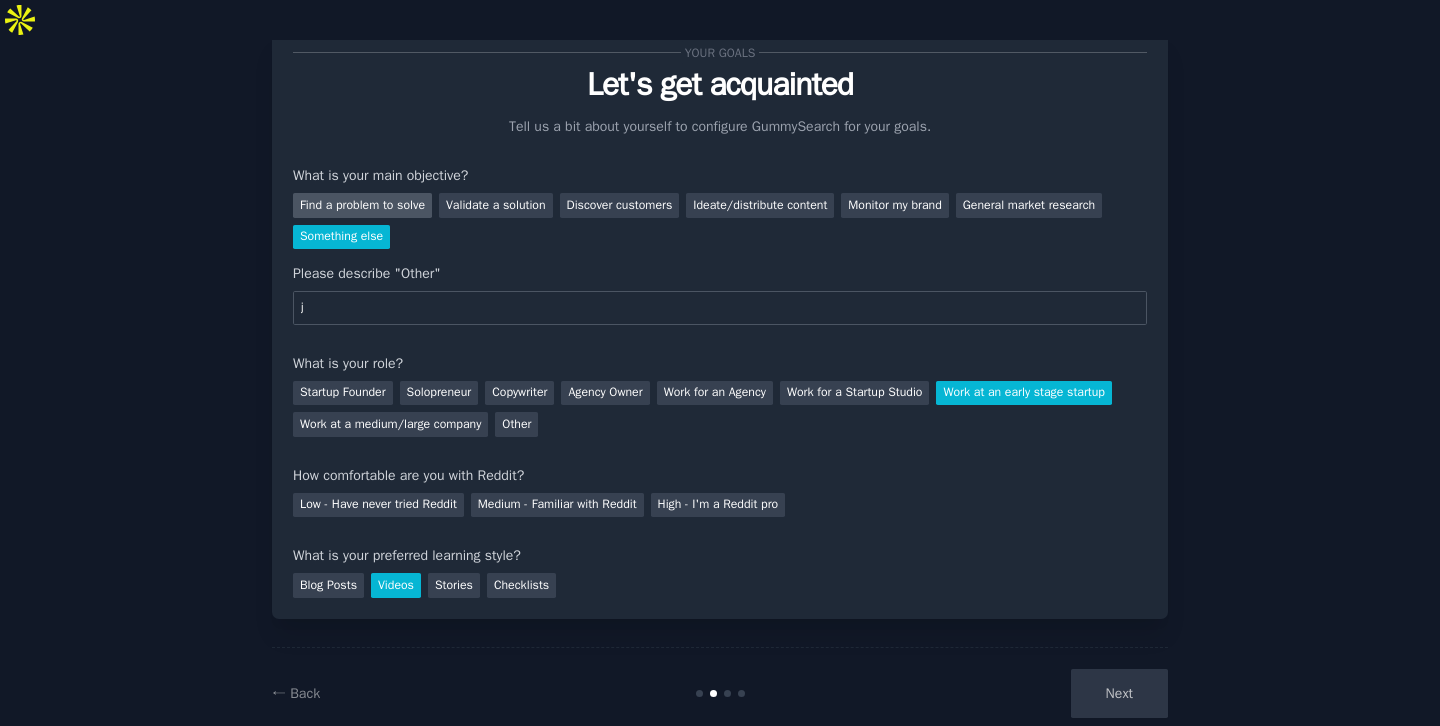 click on "Find a problem to solve" at bounding box center (362, 205) 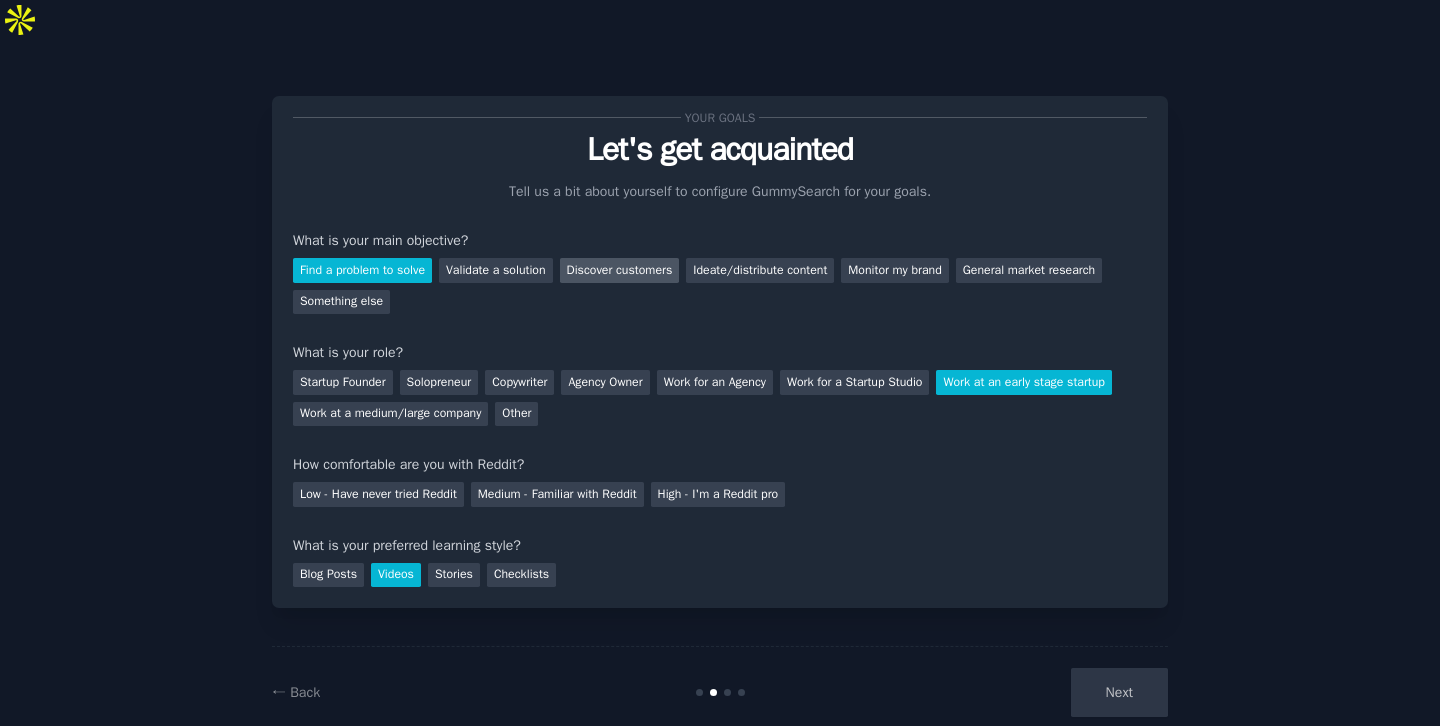 click on "Discover customers" at bounding box center (620, 270) 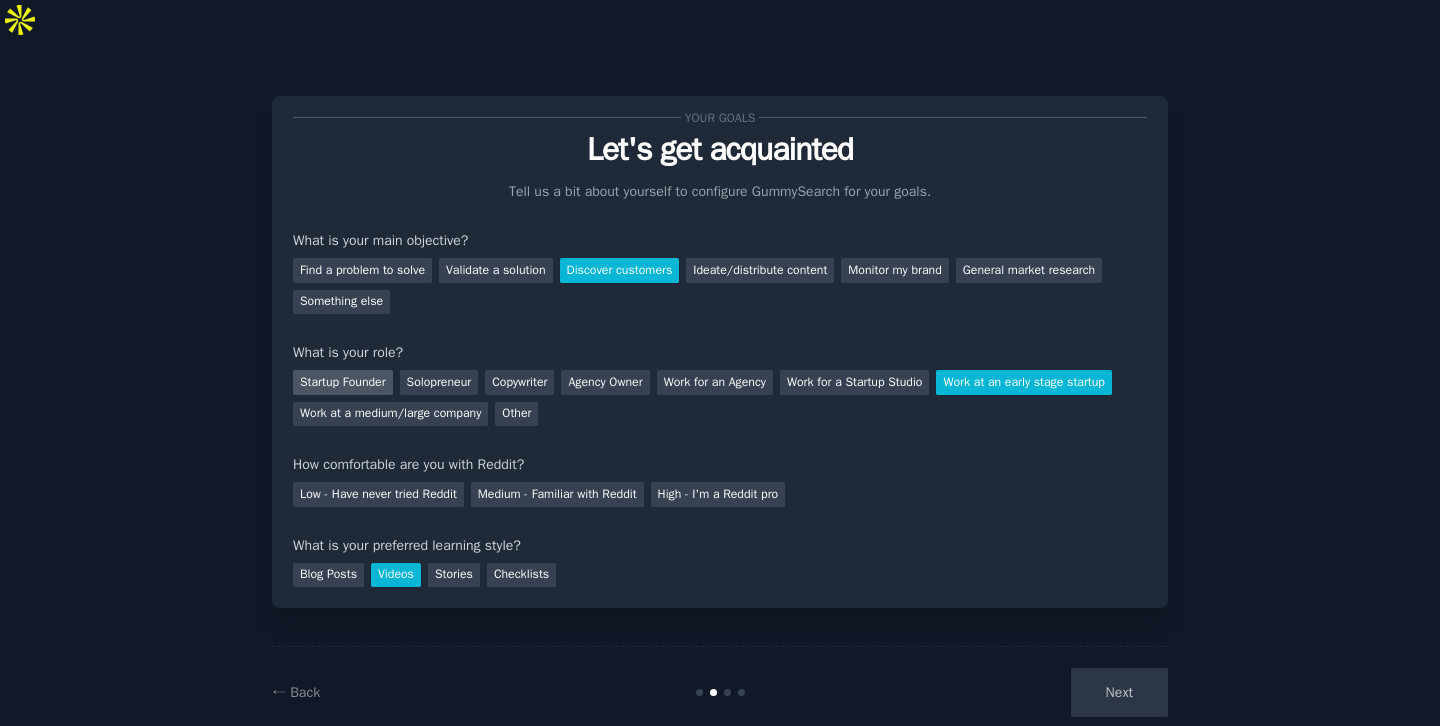 click on "Startup Founder" at bounding box center [343, 382] 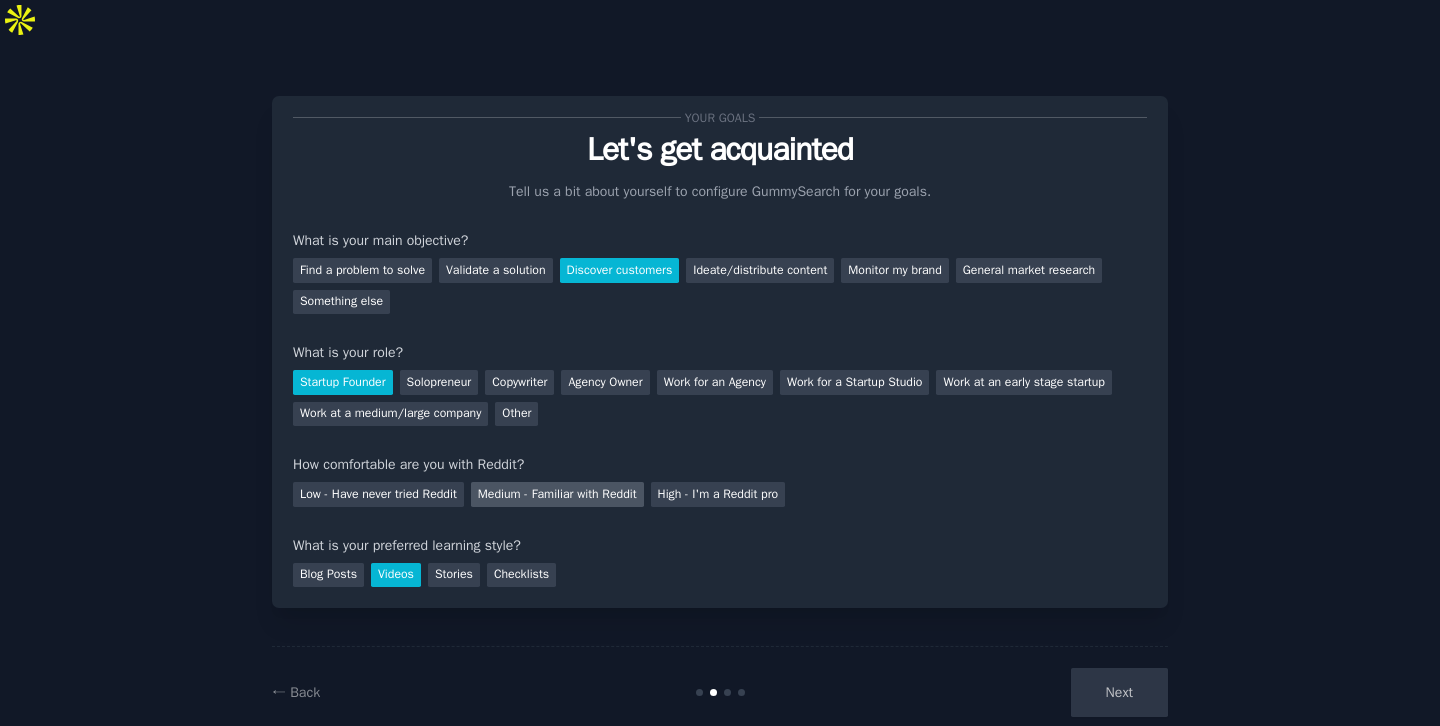click on "Medium - Familiar with Reddit" at bounding box center [557, 494] 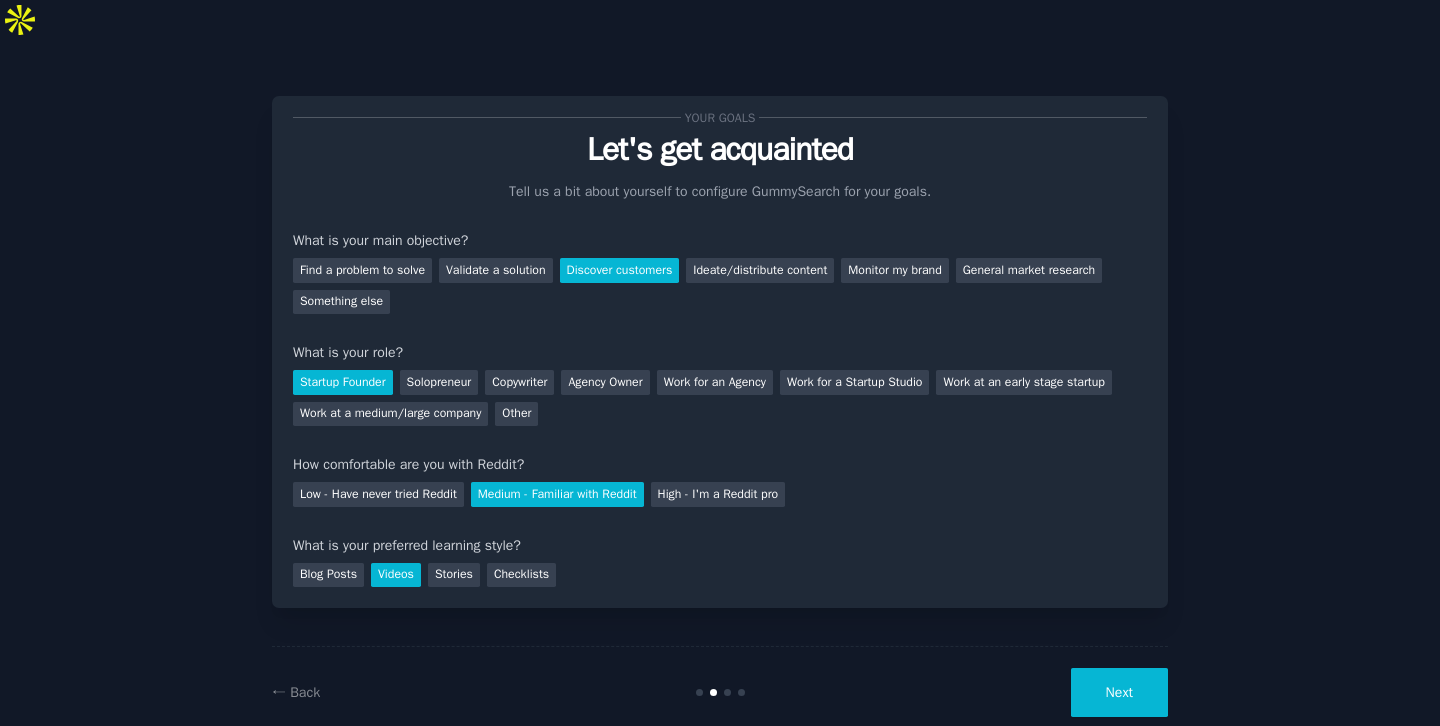click on "Next" at bounding box center [1119, 692] 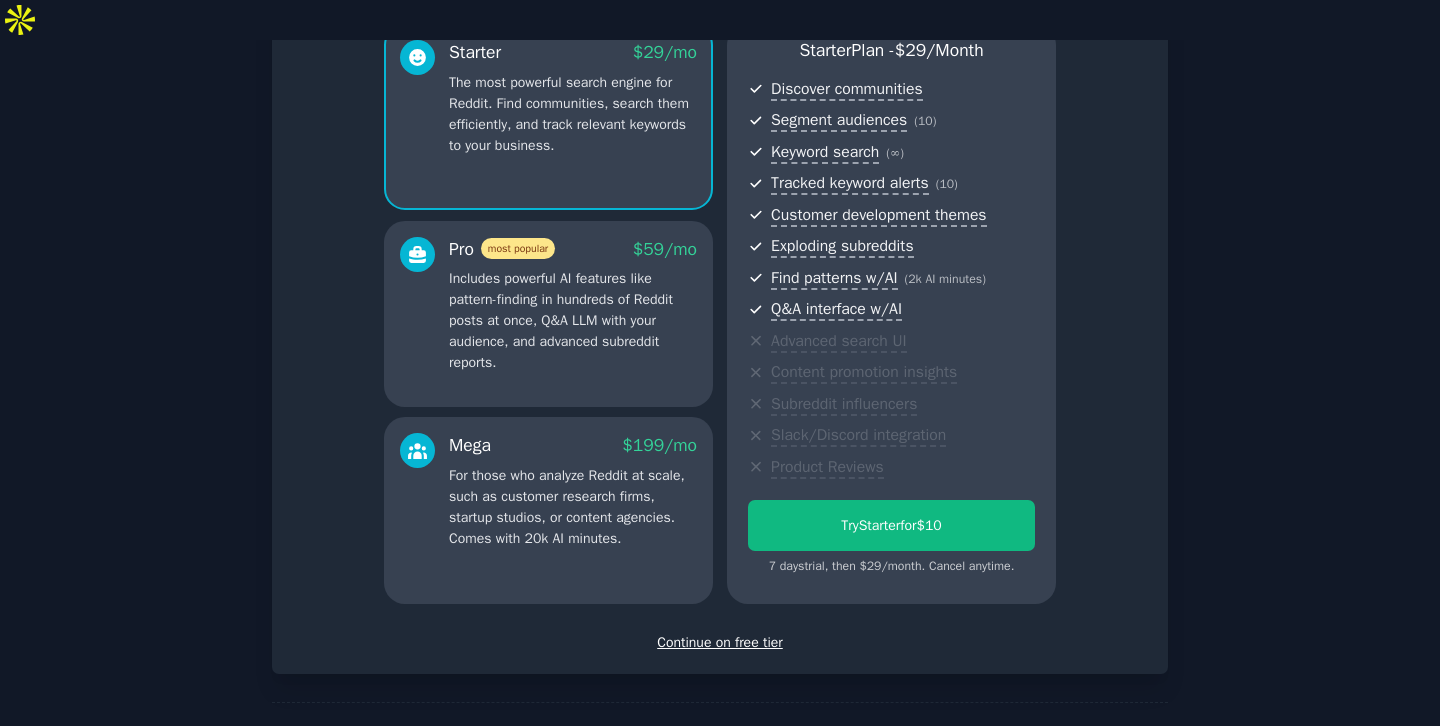 scroll, scrollTop: 222, scrollLeft: 0, axis: vertical 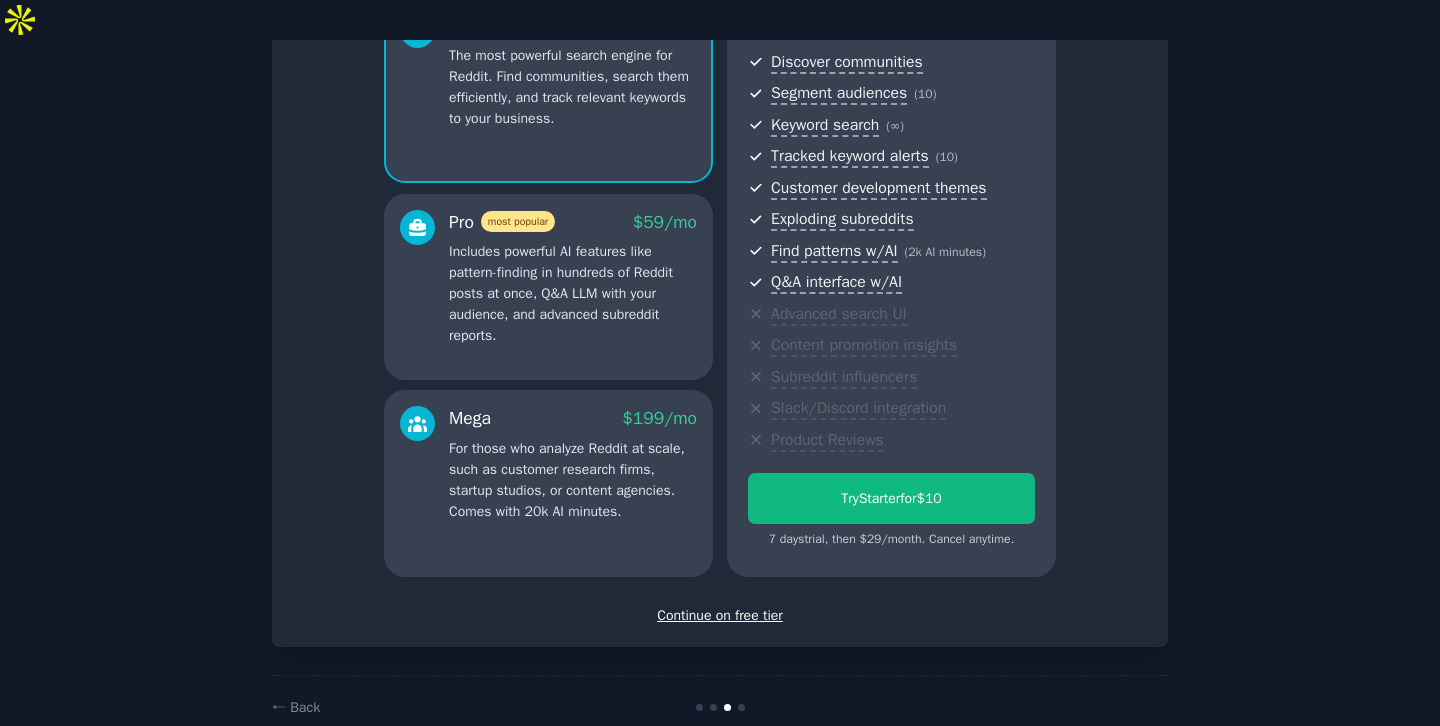 click on "Continue on free tier" at bounding box center [720, 615] 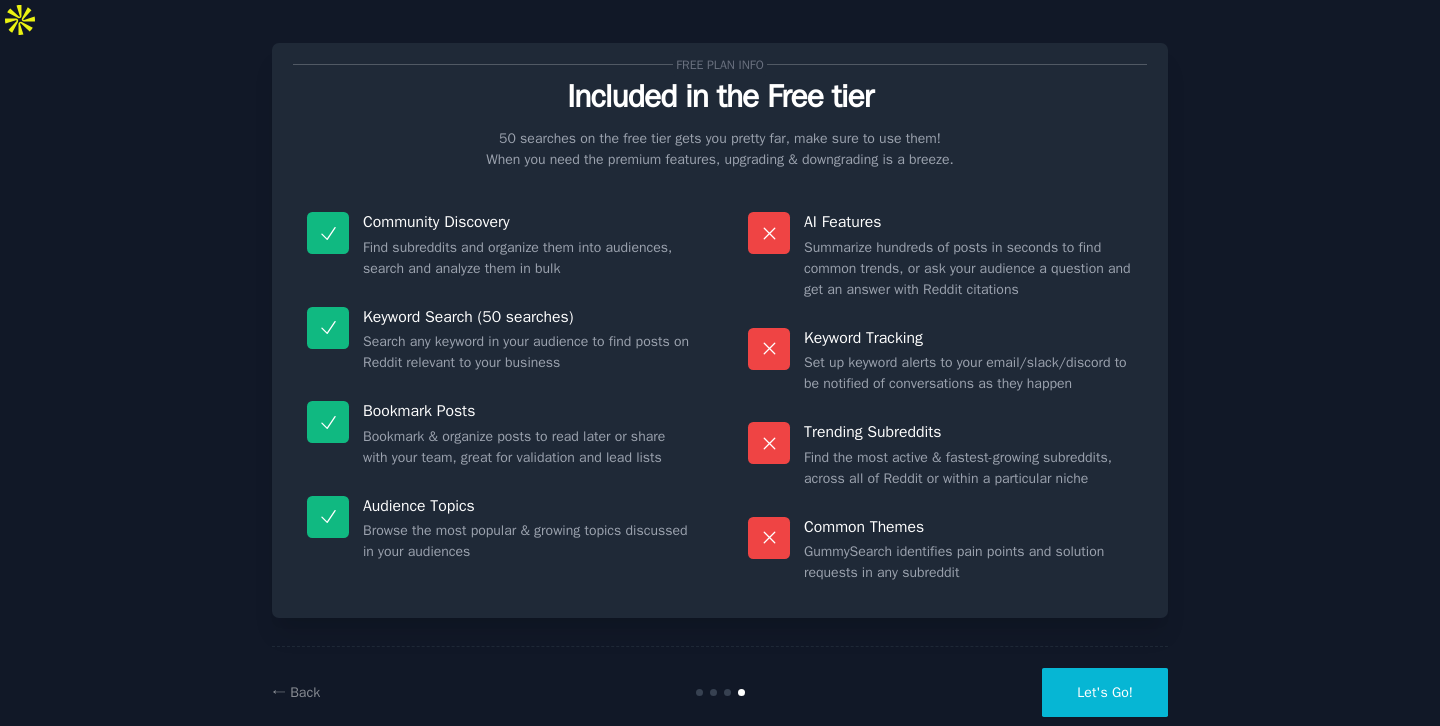 click on "Let's Go!" at bounding box center (1105, 692) 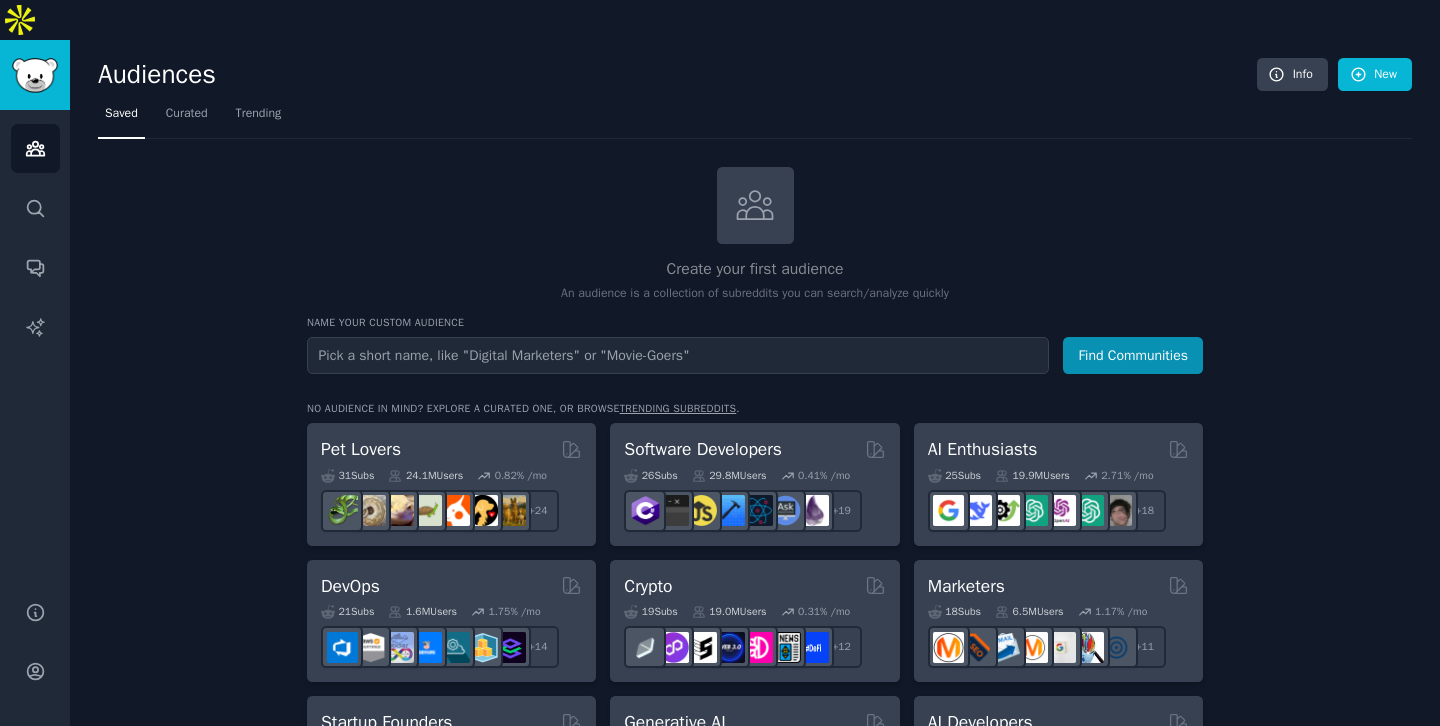 click at bounding box center (678, 355) 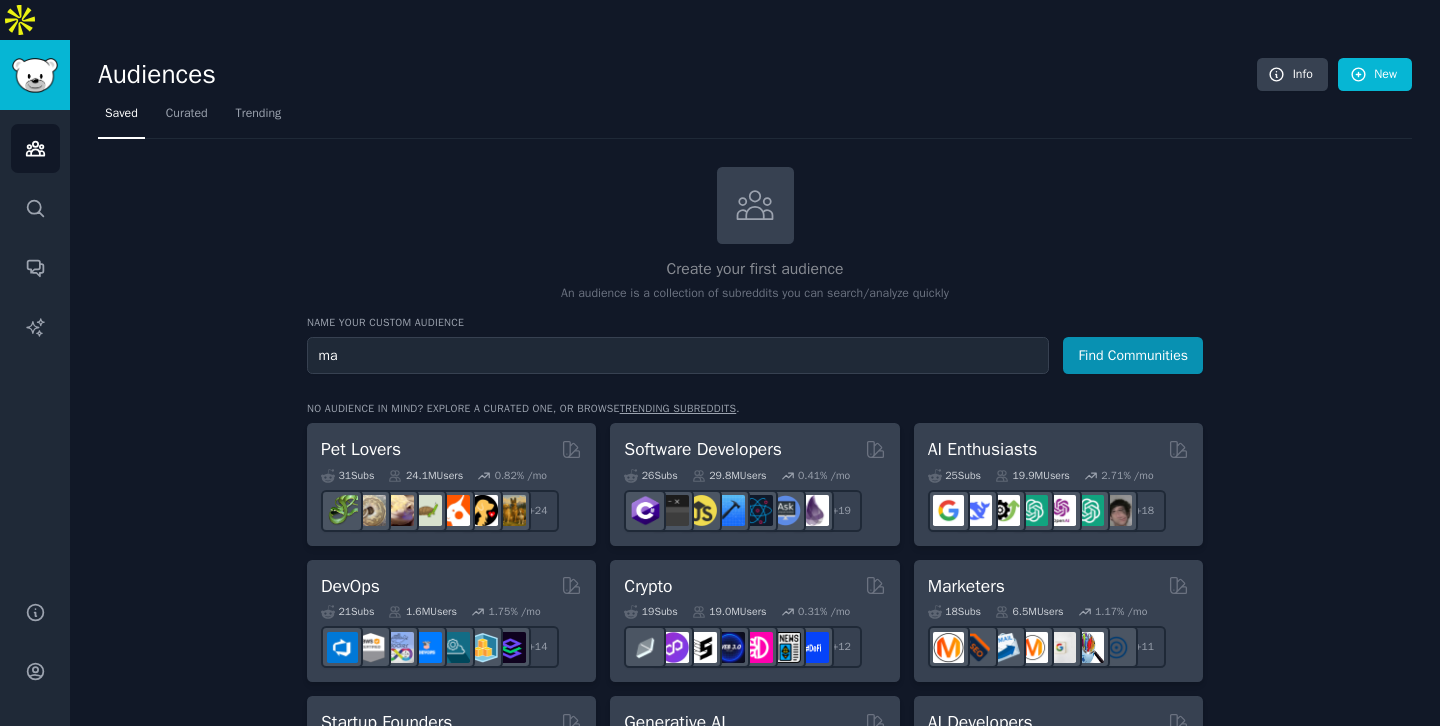 type on "m" 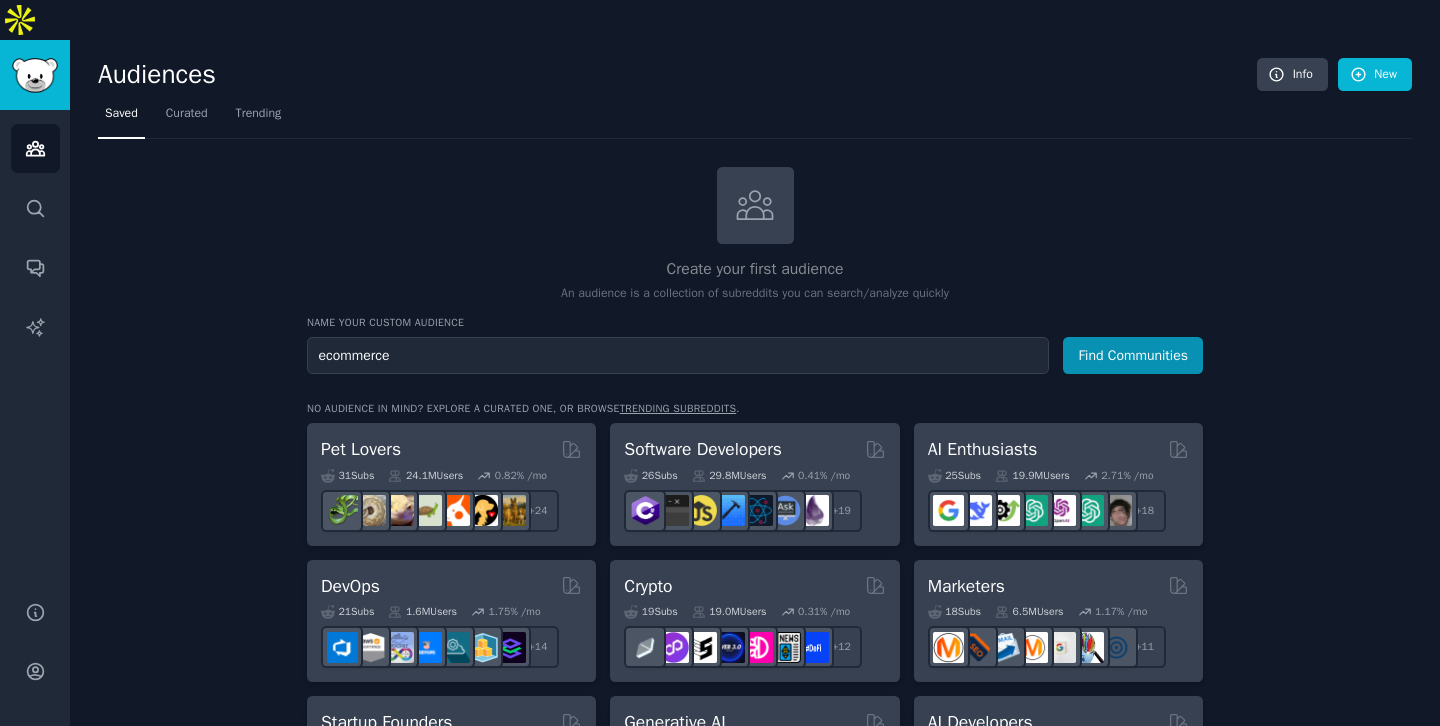 type on "ecommerce" 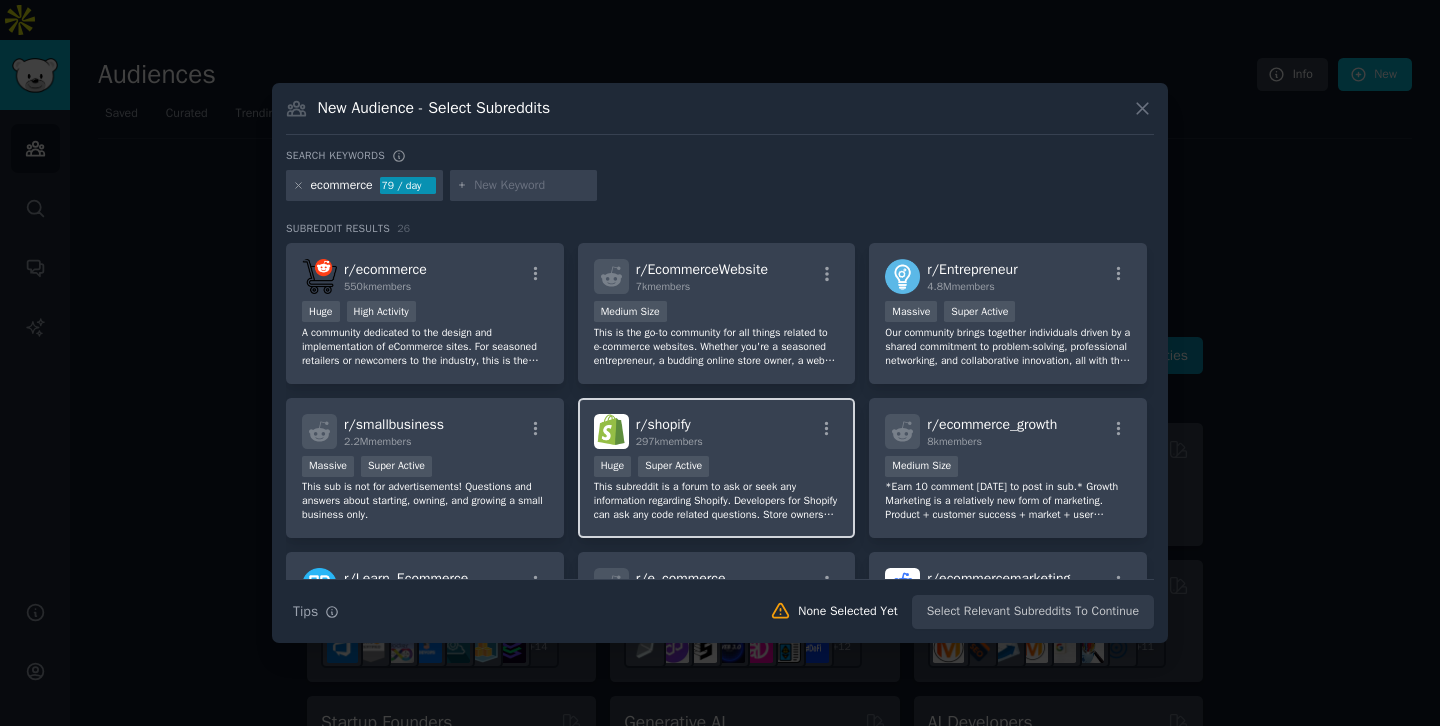 click on "r/ shopify 297k  members" at bounding box center (669, 431) 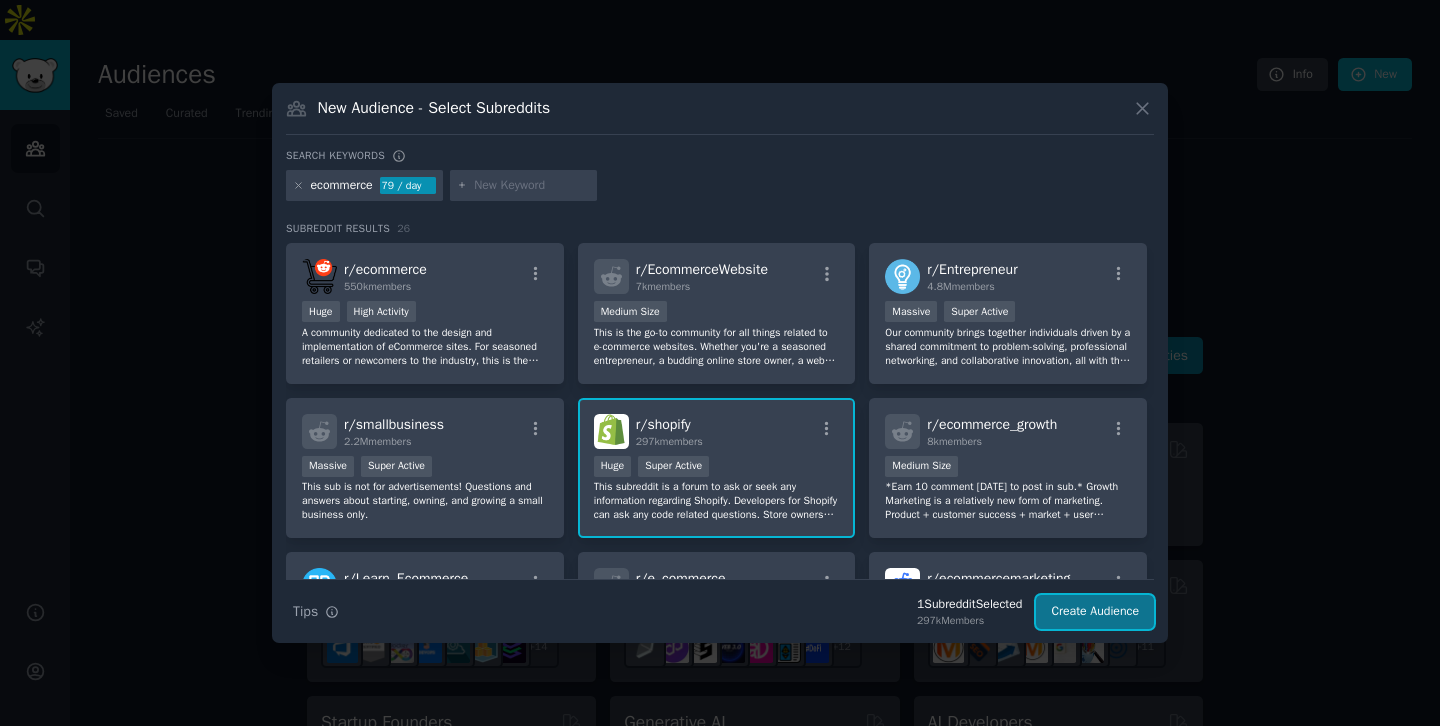 click on "Create Audience" at bounding box center [1095, 612] 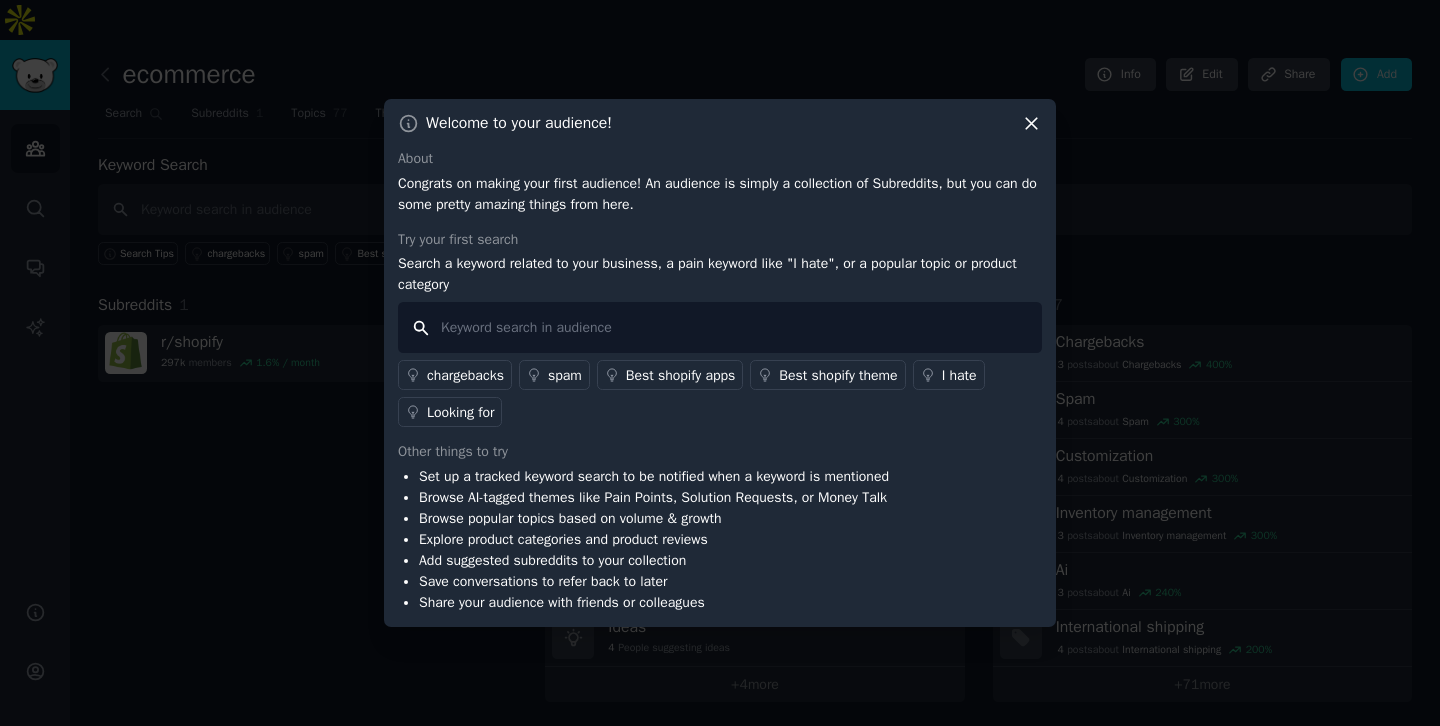 click at bounding box center [720, 327] 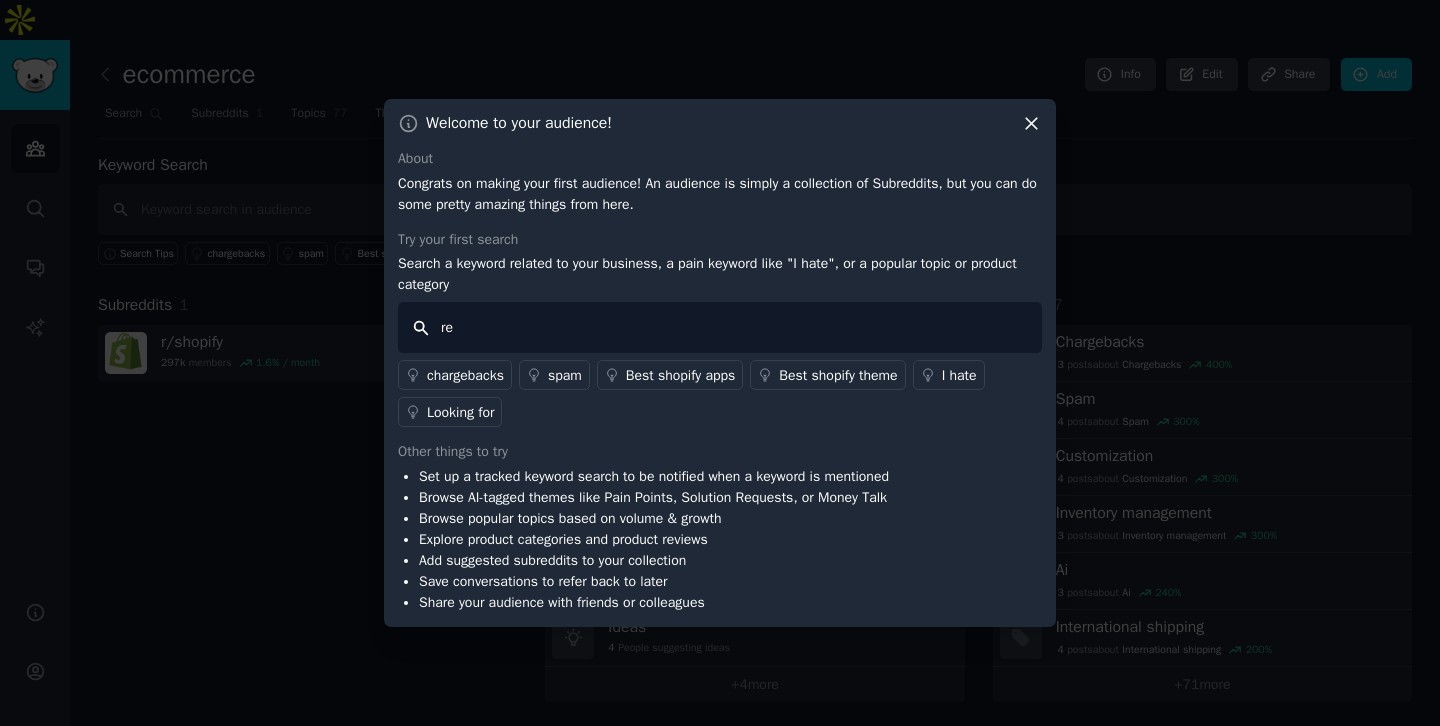 type on "r" 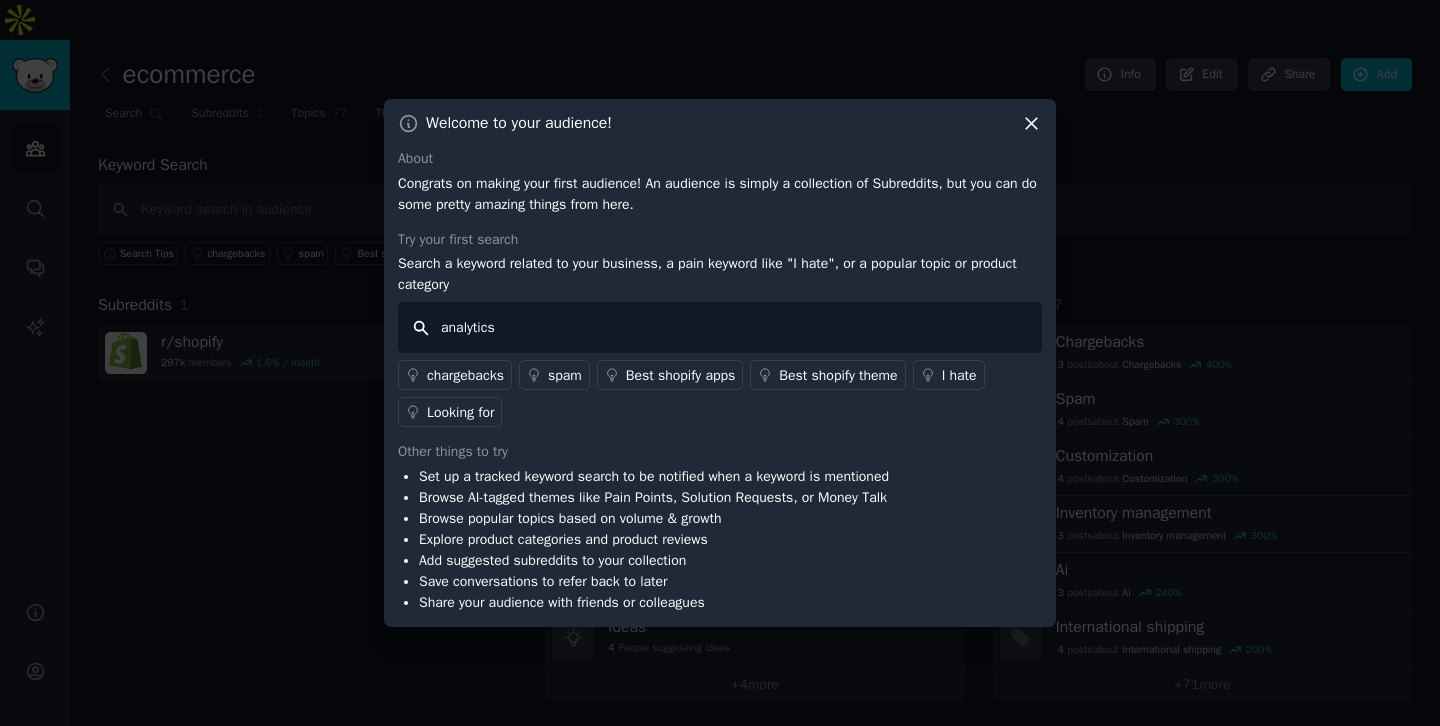 type on "analytics" 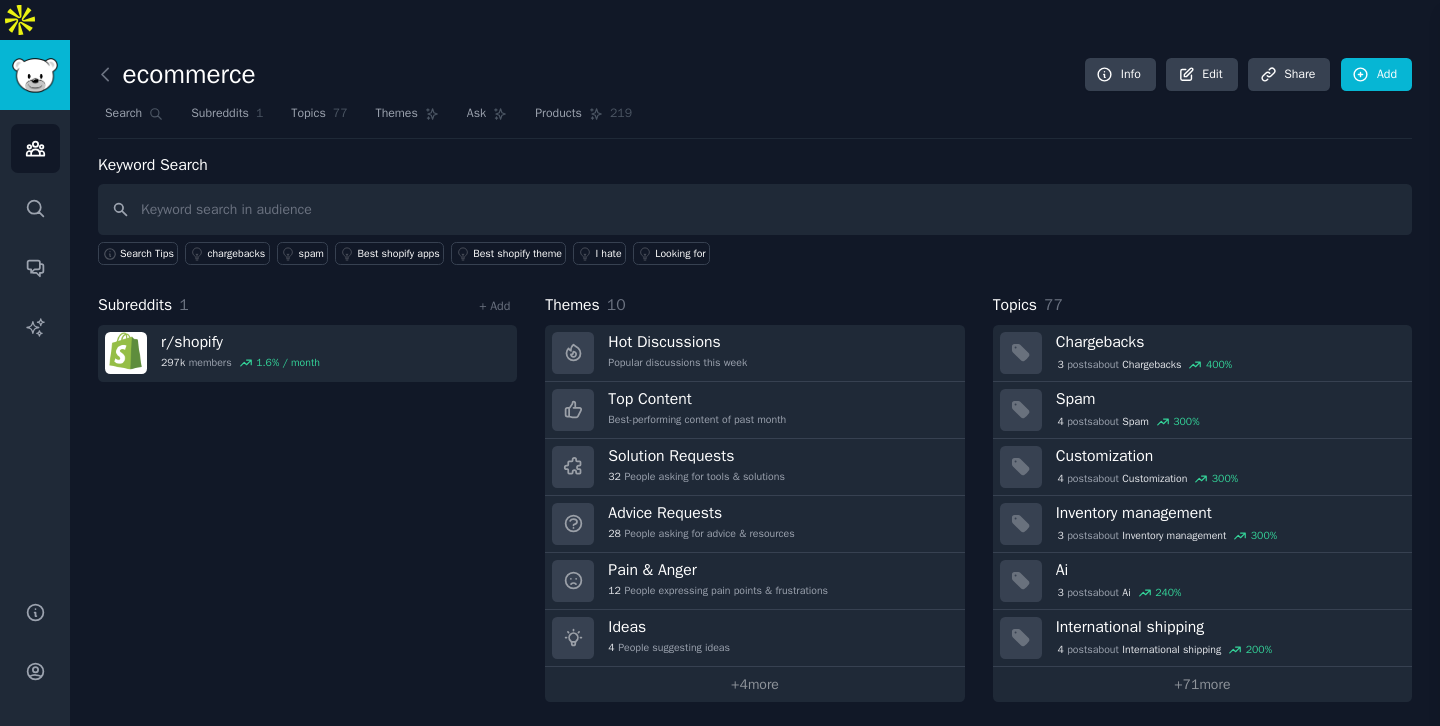 type 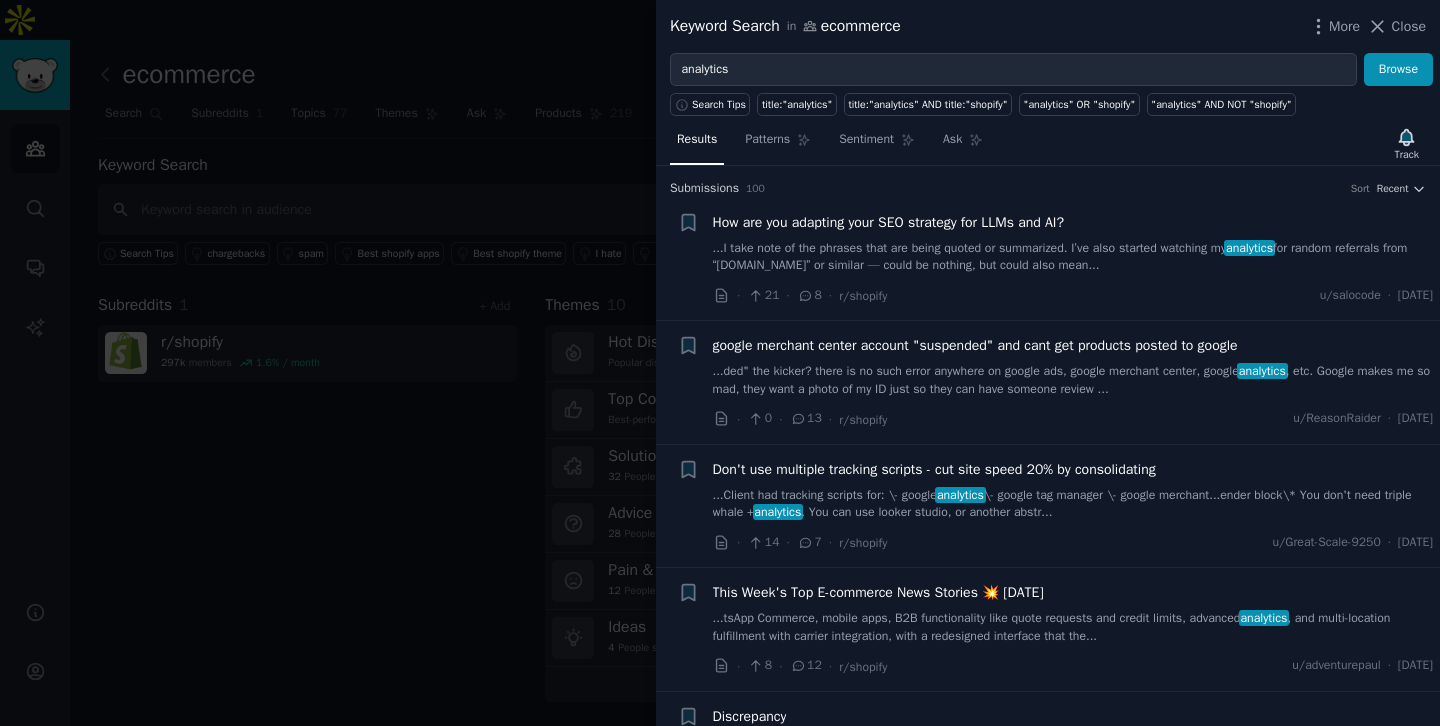 click at bounding box center [720, 363] 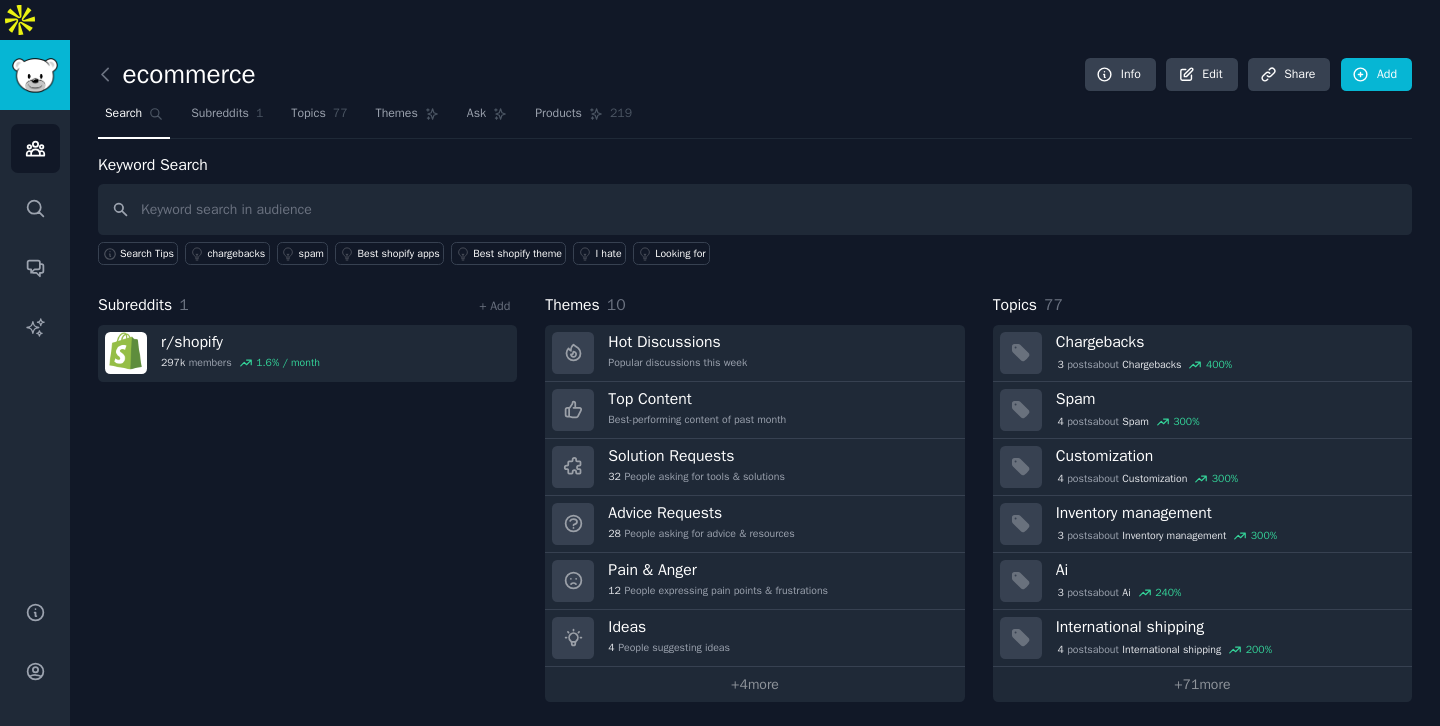 click on "Subreddits 1 + Add r/ shopify 297k  members 1.6 % / month" at bounding box center (307, 497) 